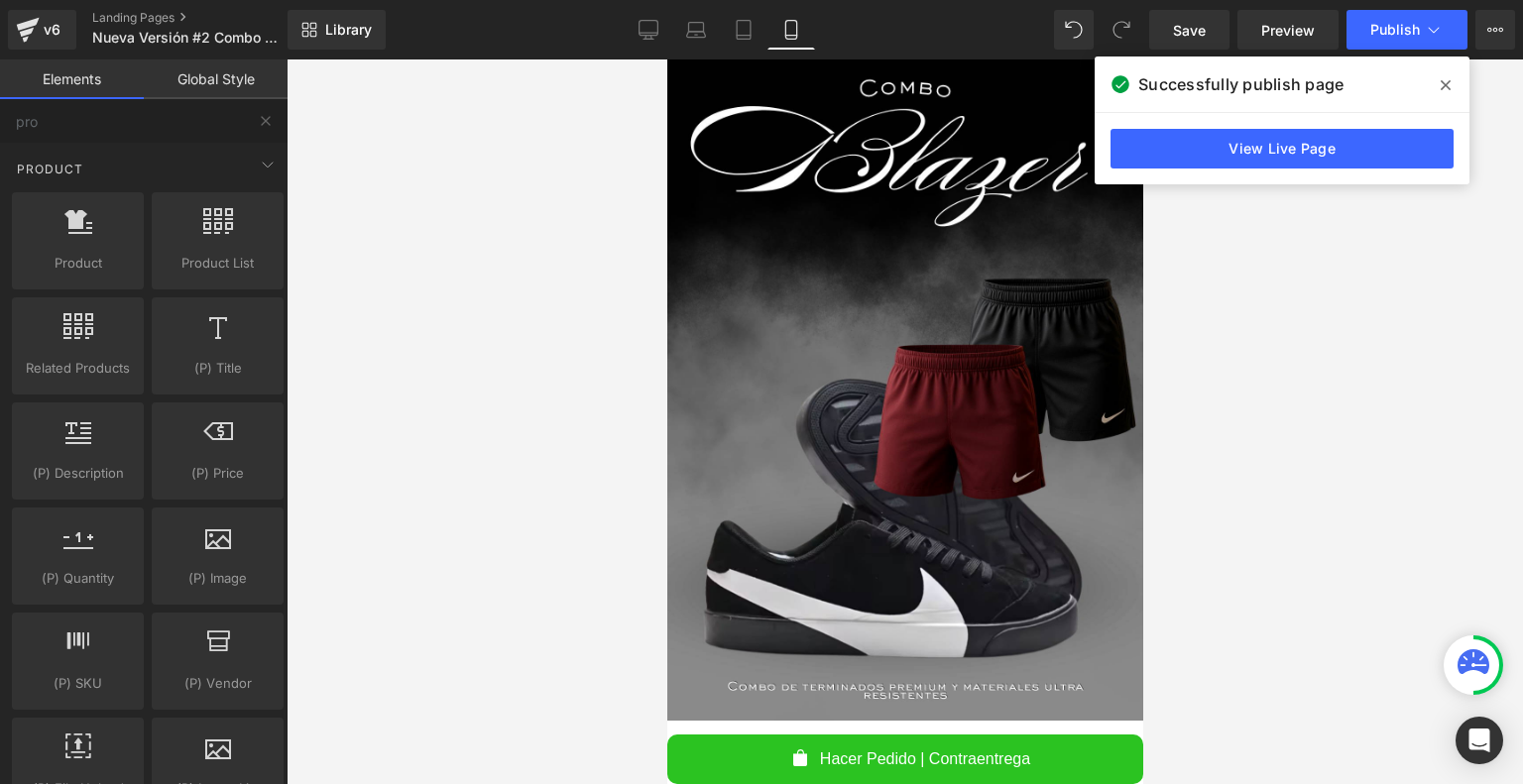 scroll, scrollTop: 3810, scrollLeft: 0, axis: vertical 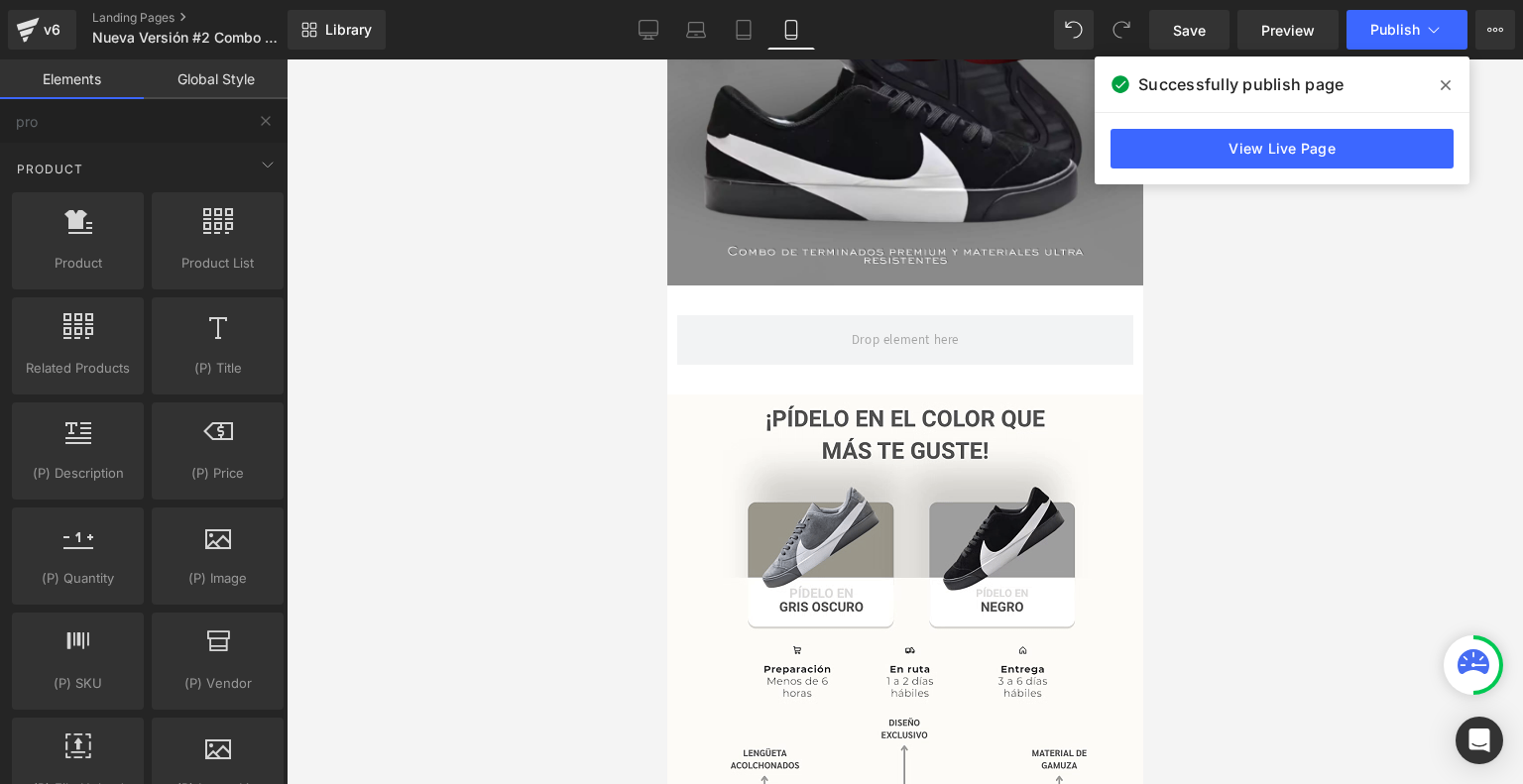 click 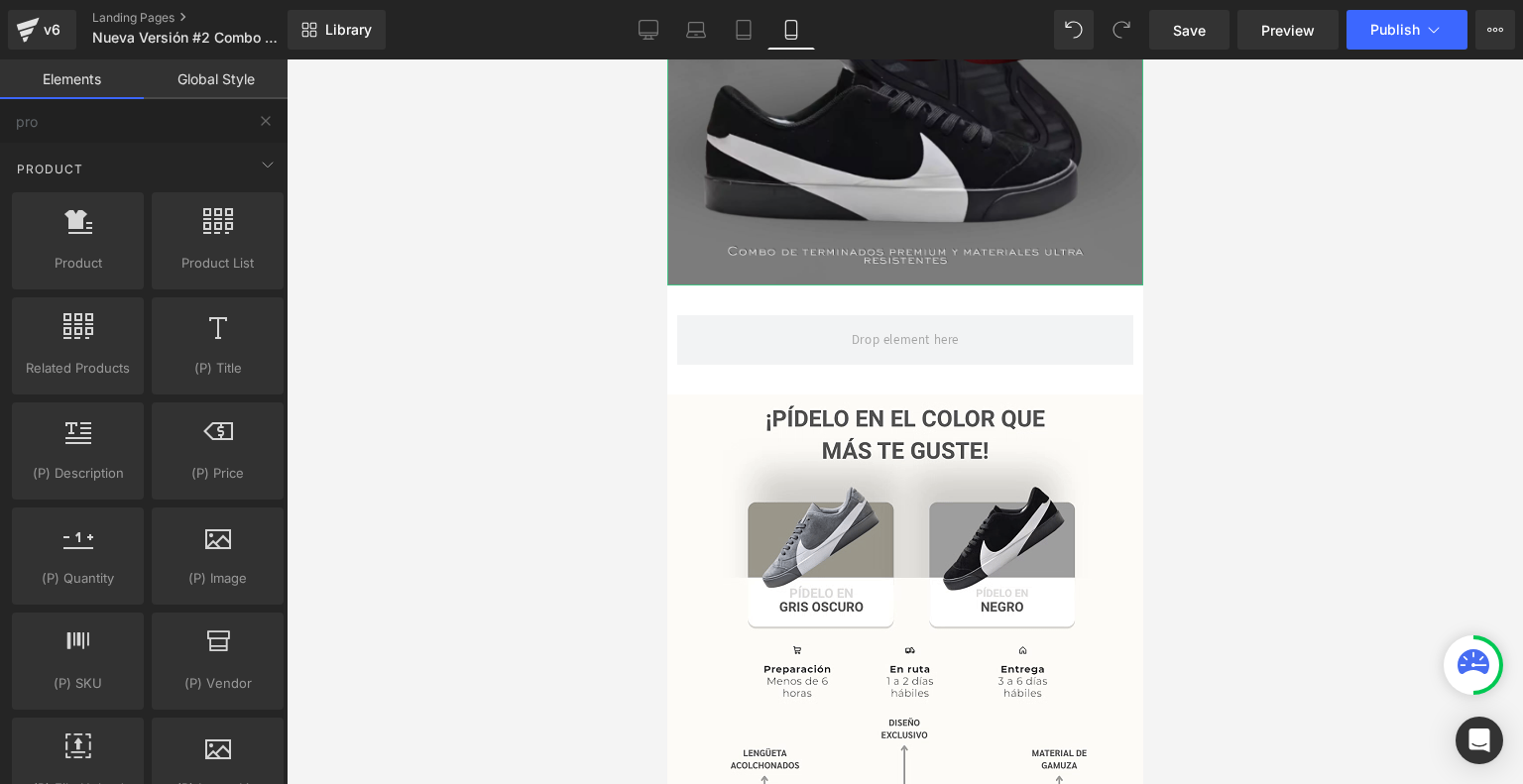 scroll, scrollTop: 0, scrollLeft: 0, axis: both 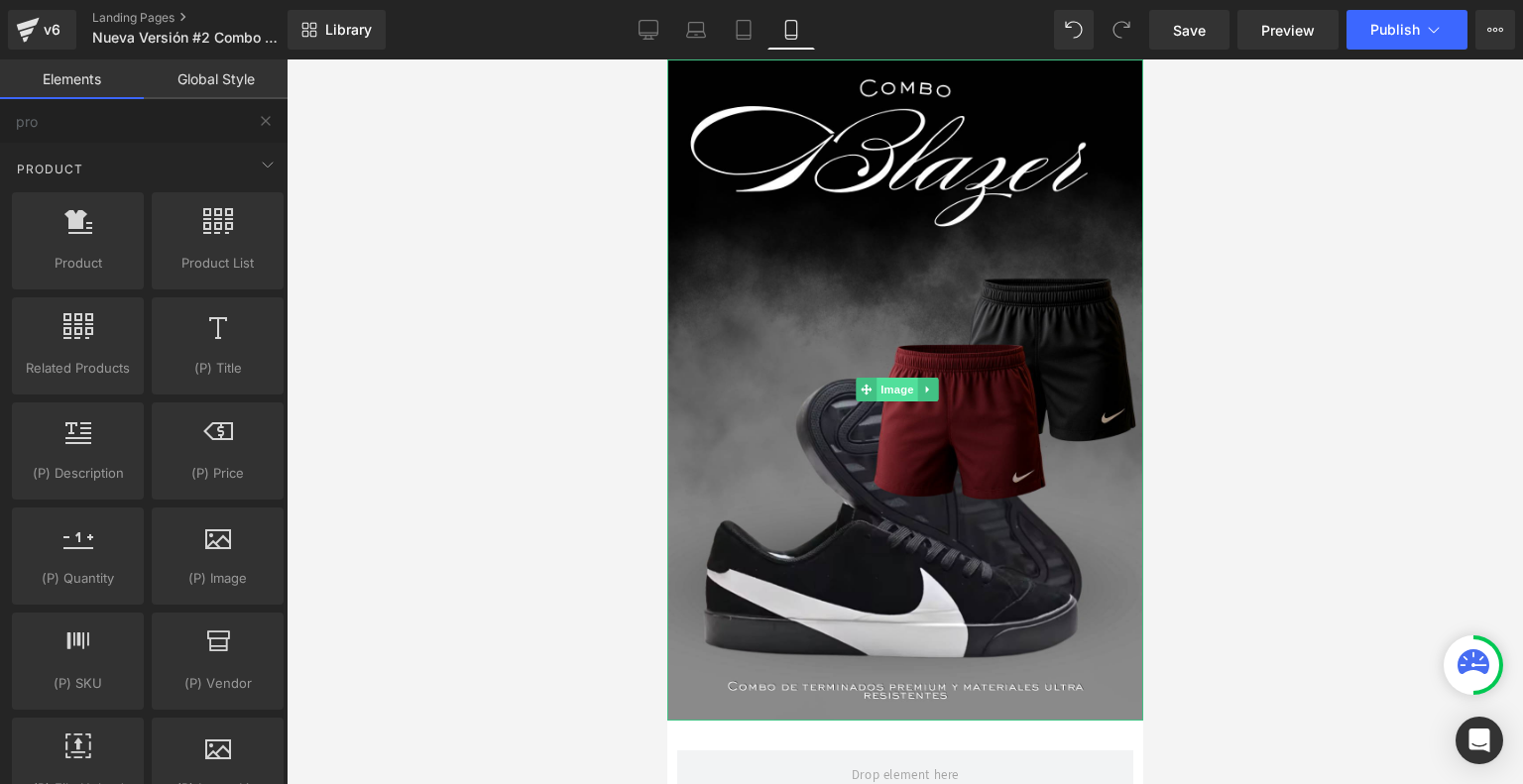 click on "Image" at bounding box center [897, 390] 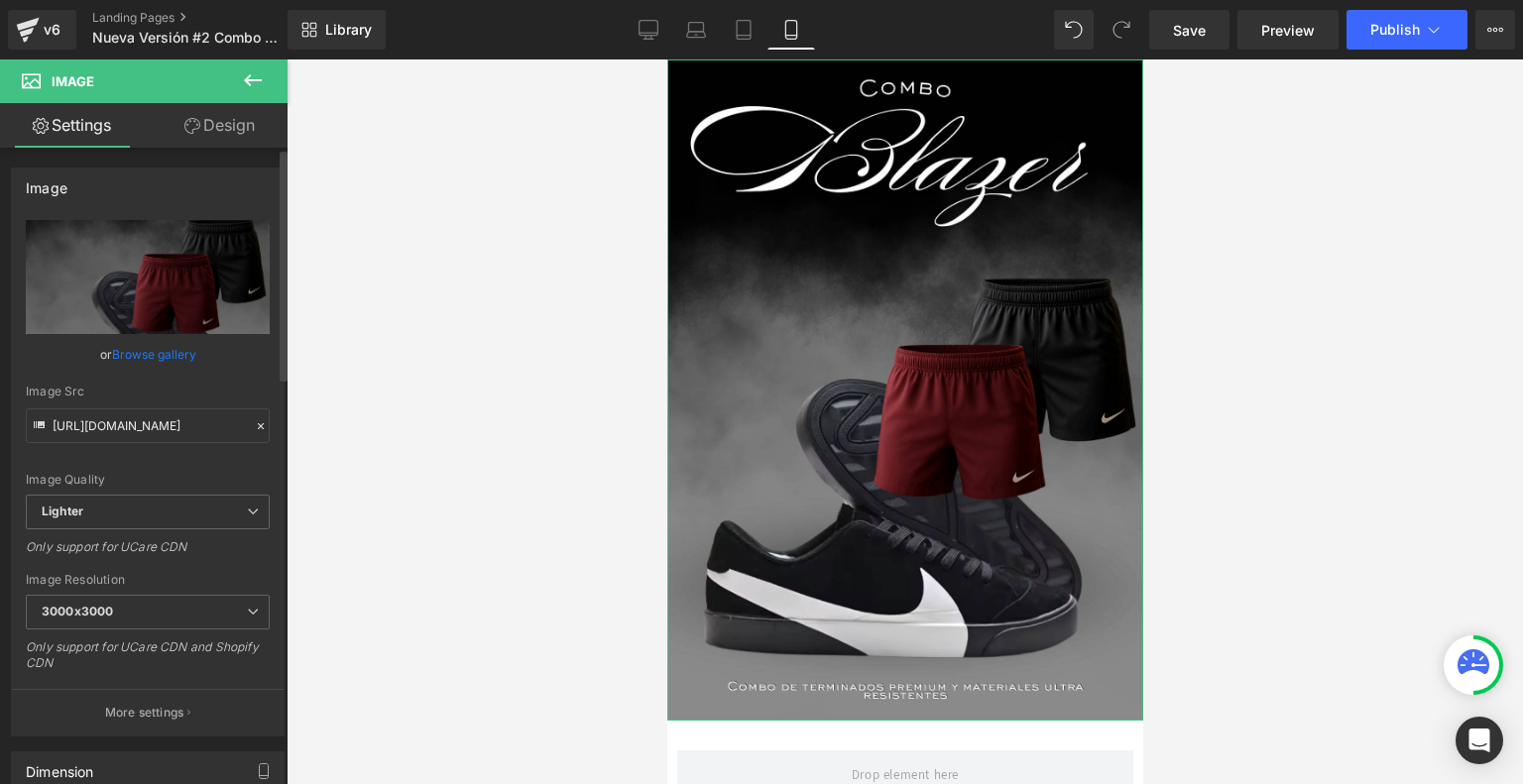click on "Browse gallery" at bounding box center (154, 354) 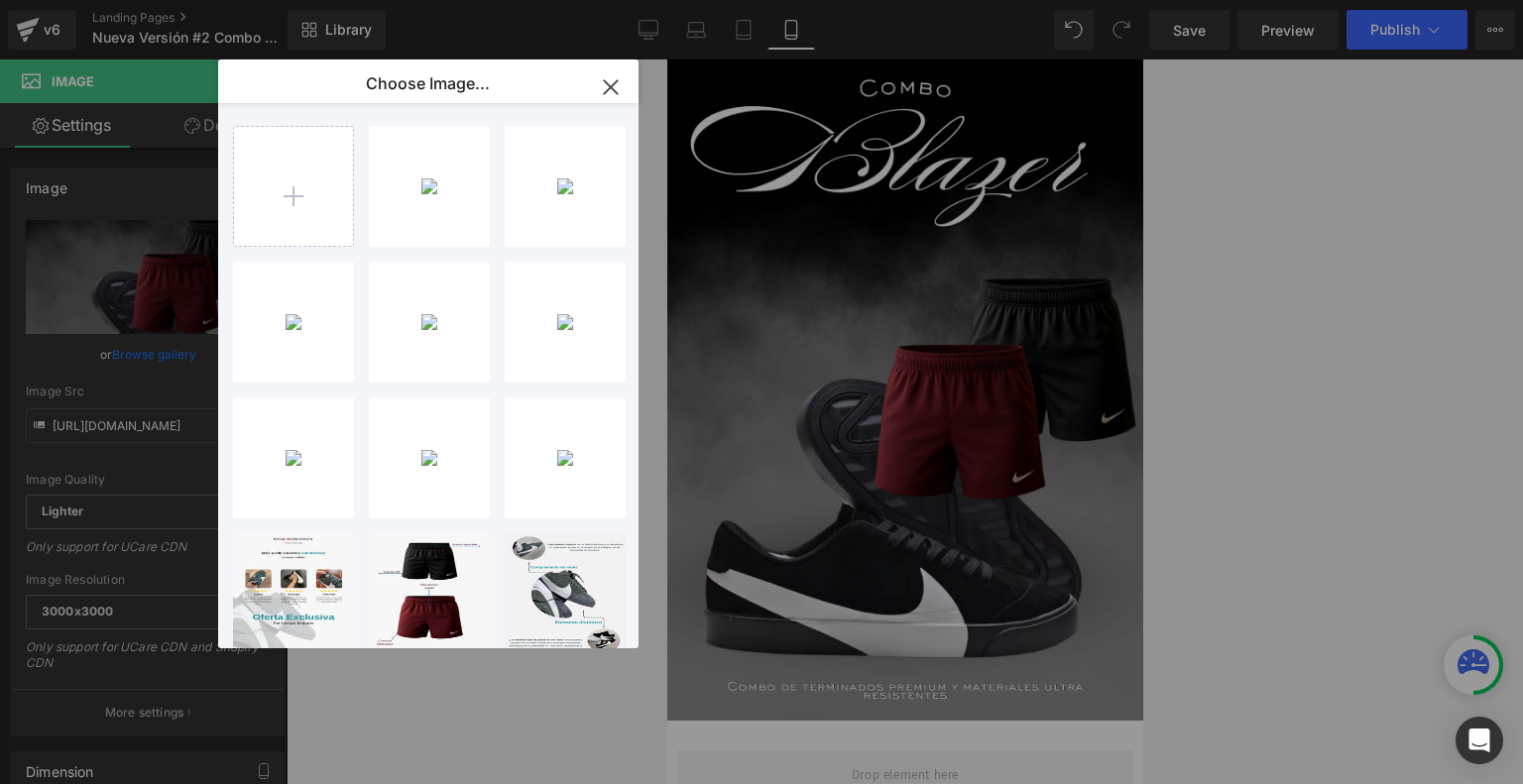 type on "C:\fakepath\Landing Blazer V IAN (9).png" 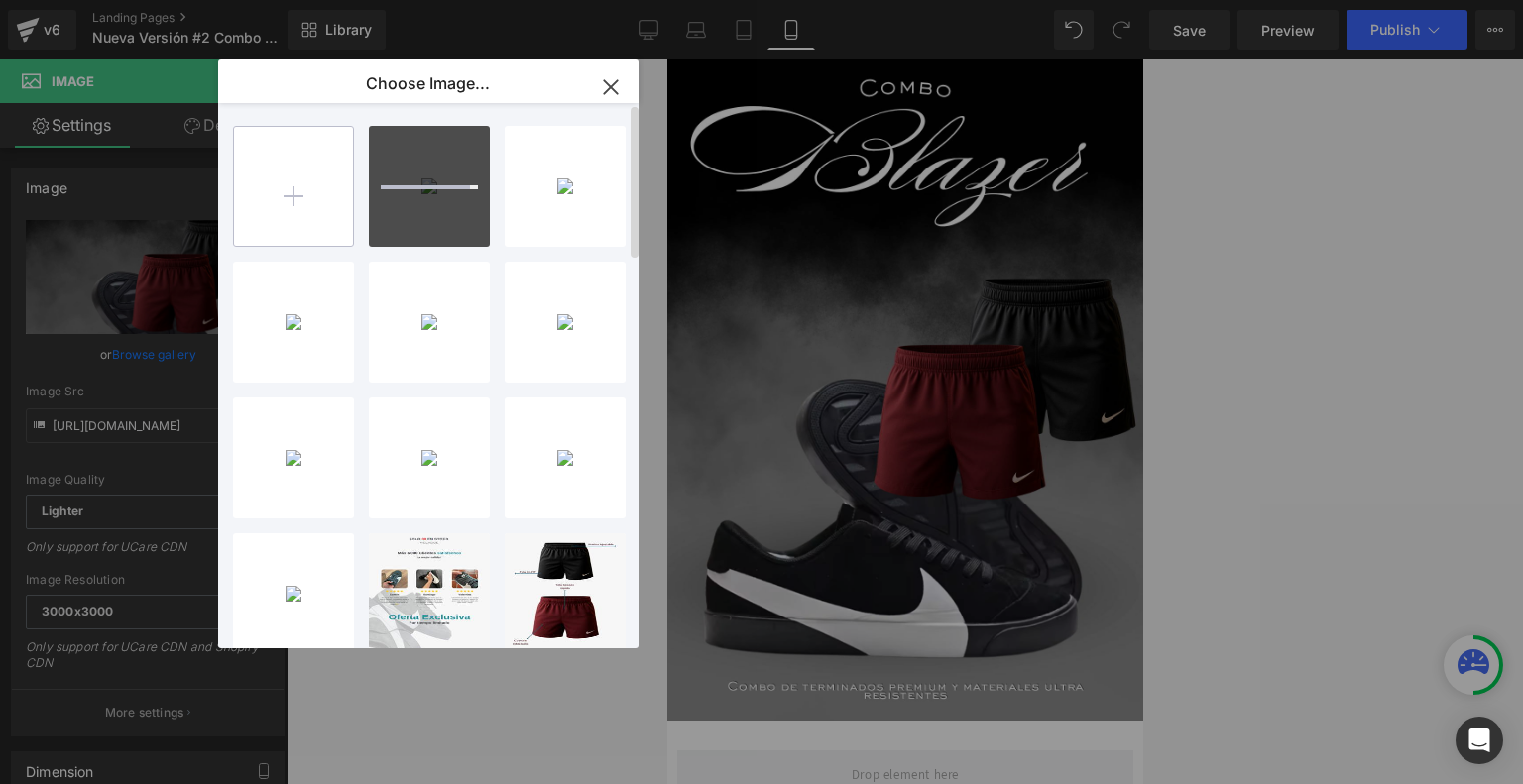 type 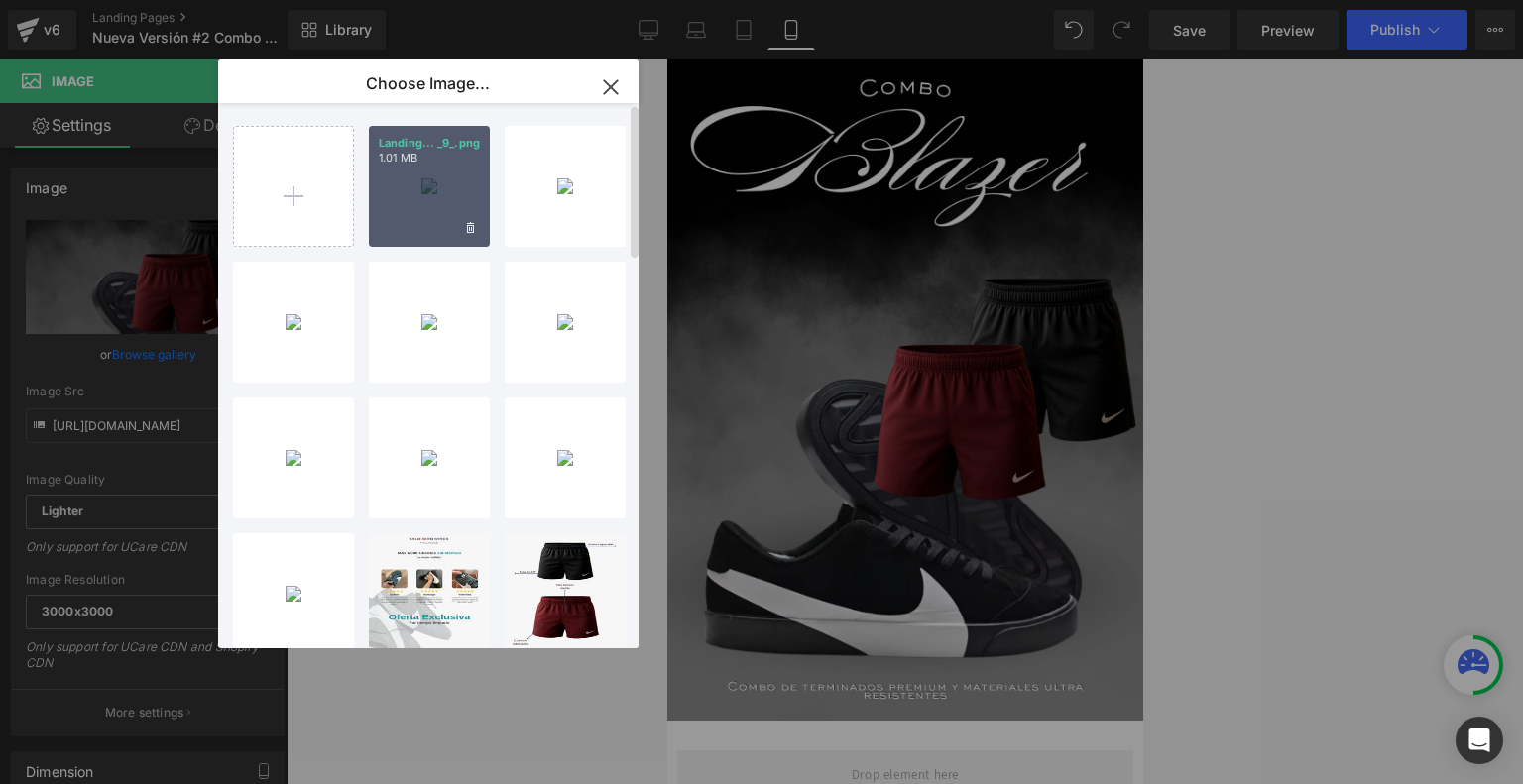 click on "Landing... _9_.png 1.01 MB" at bounding box center [429, 186] 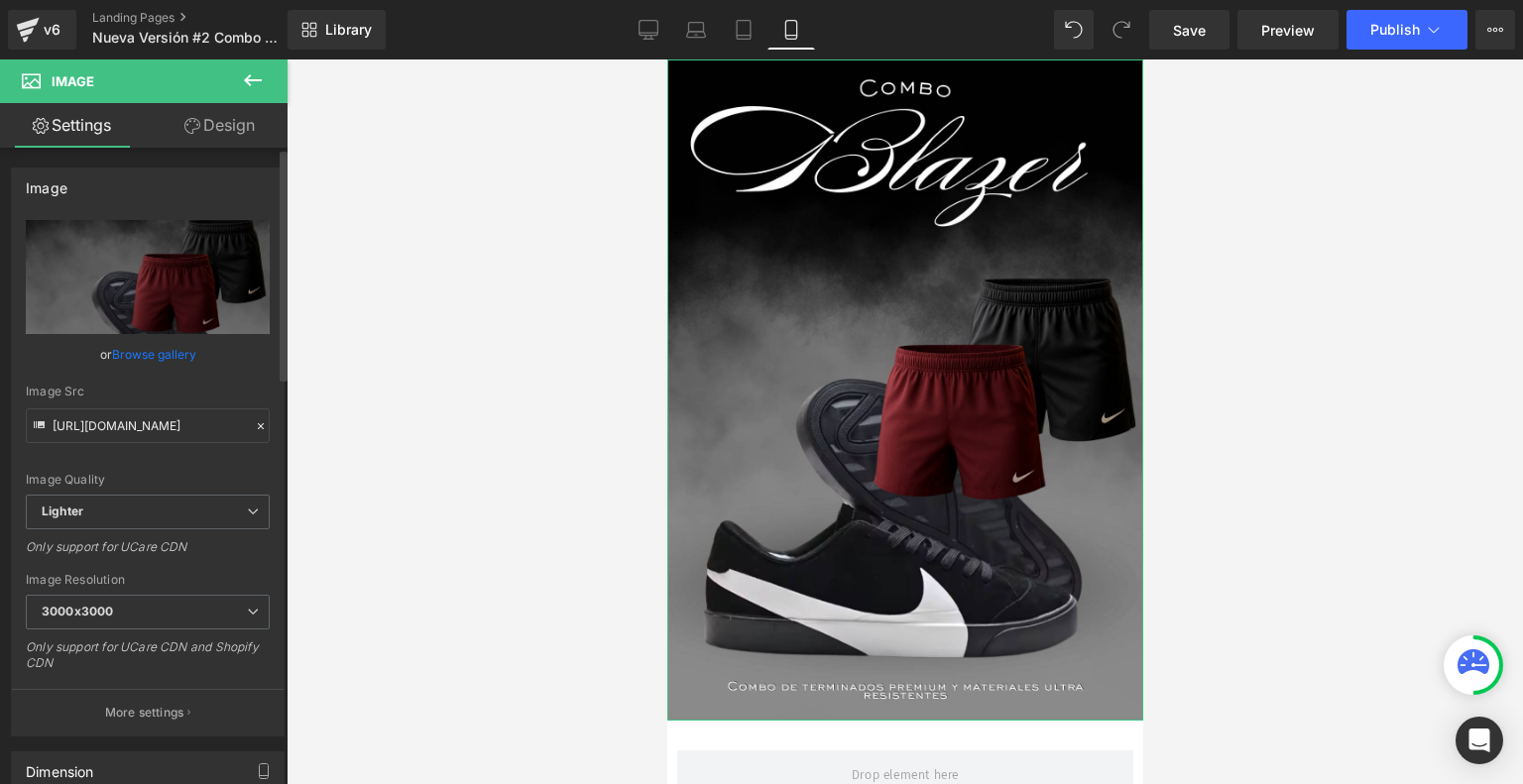 click on "Browse gallery" at bounding box center (154, 354) 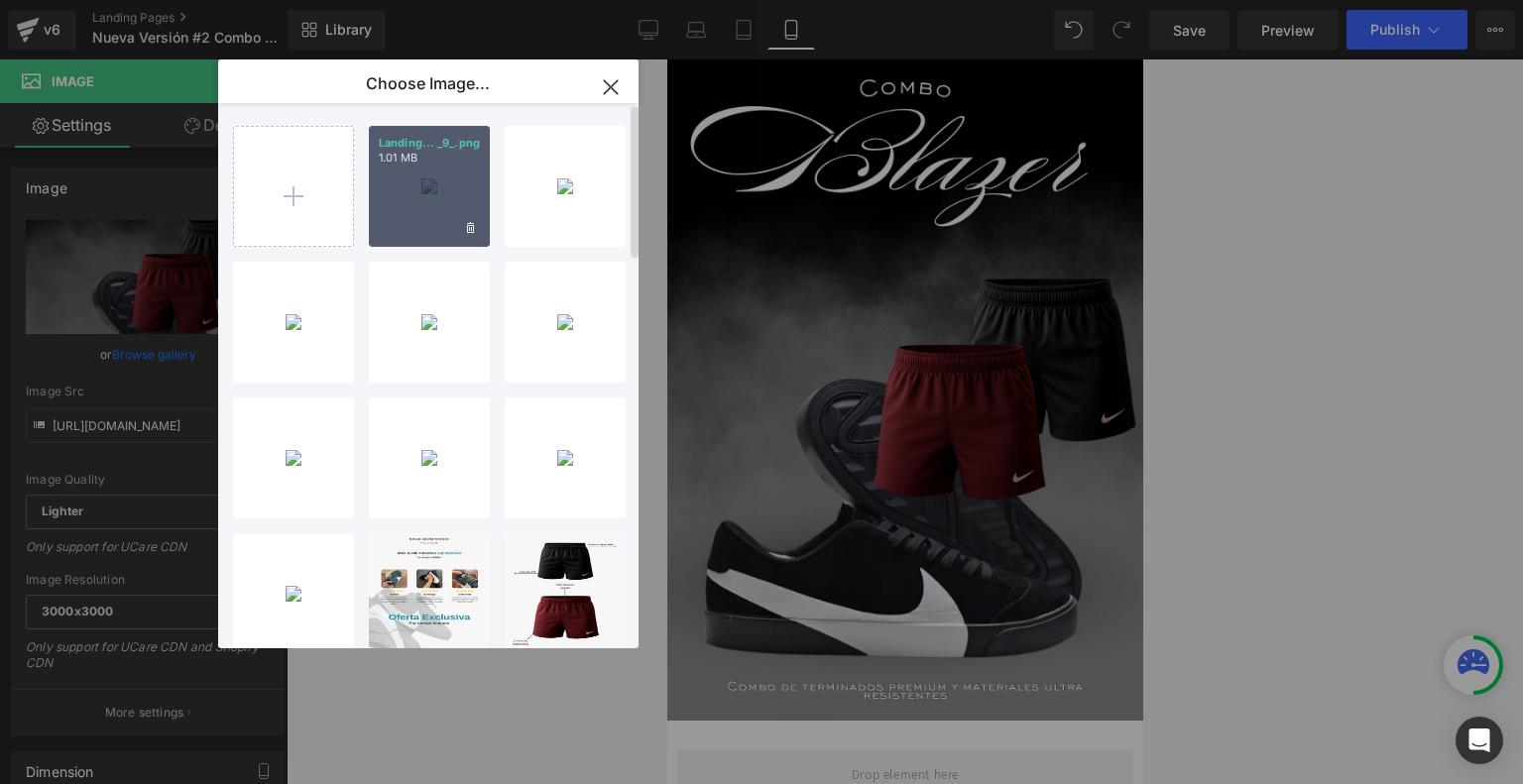click on "1.01 MB" at bounding box center [429, 158] 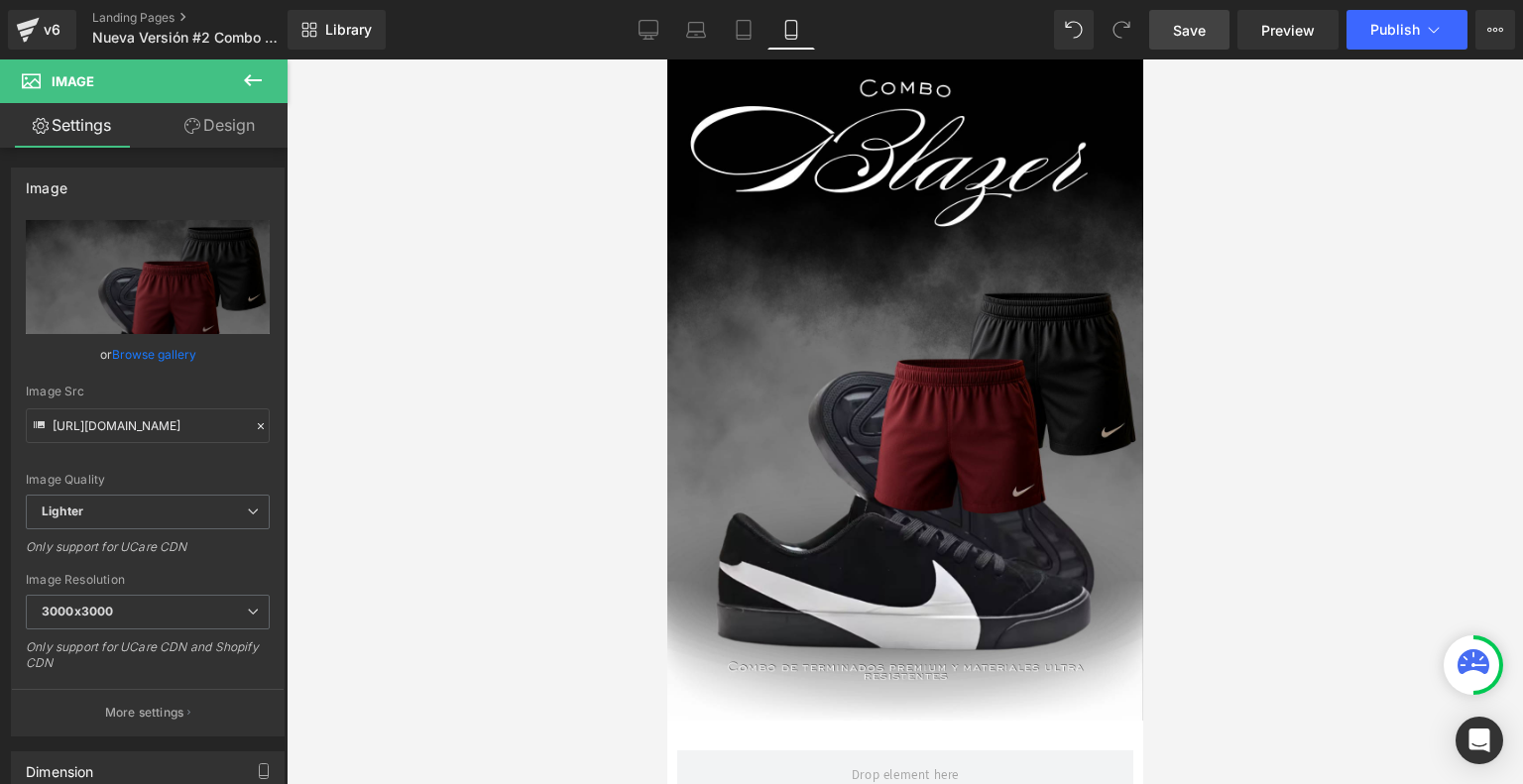 click on "Save" at bounding box center (1189, 30) 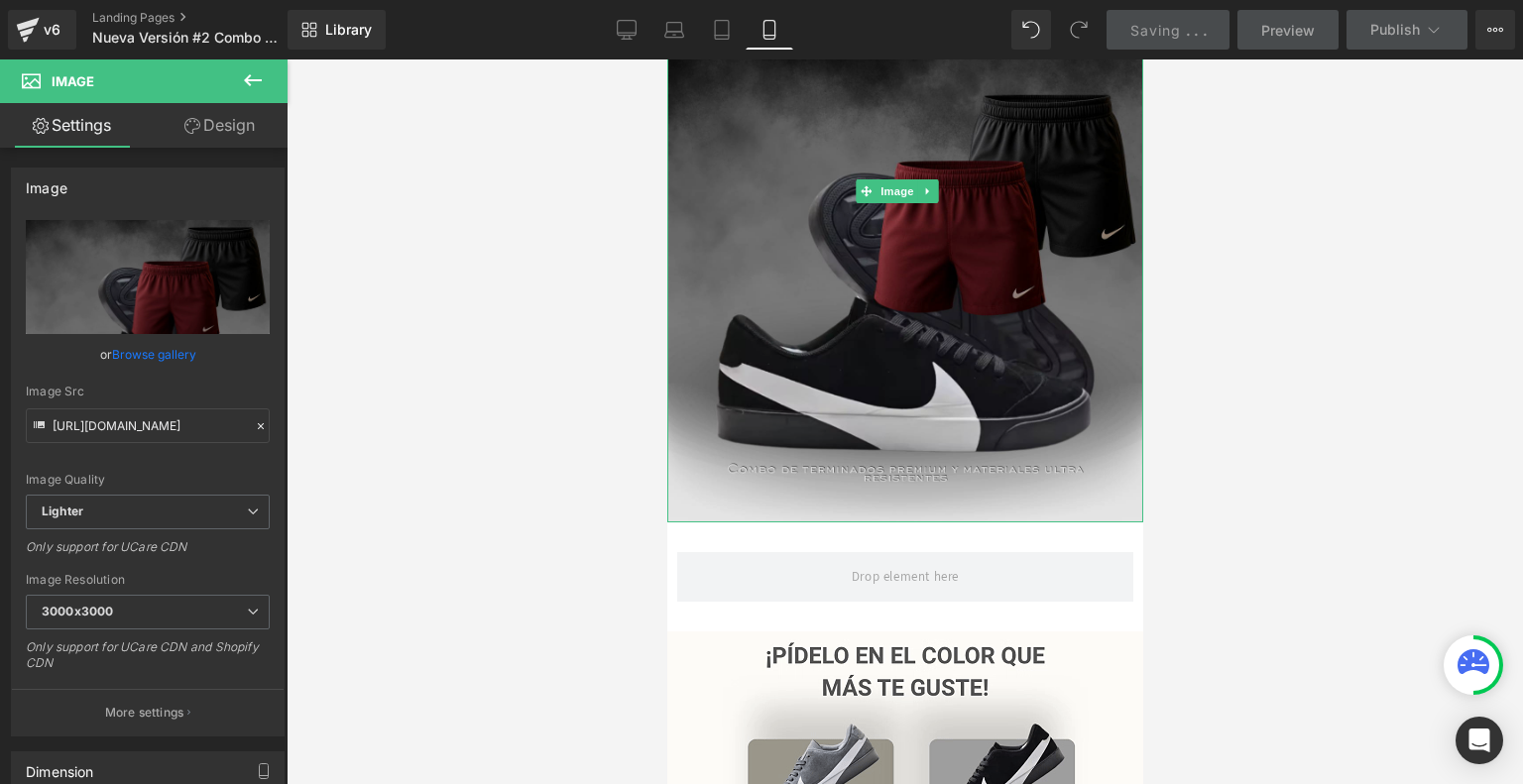 scroll, scrollTop: 225, scrollLeft: 0, axis: vertical 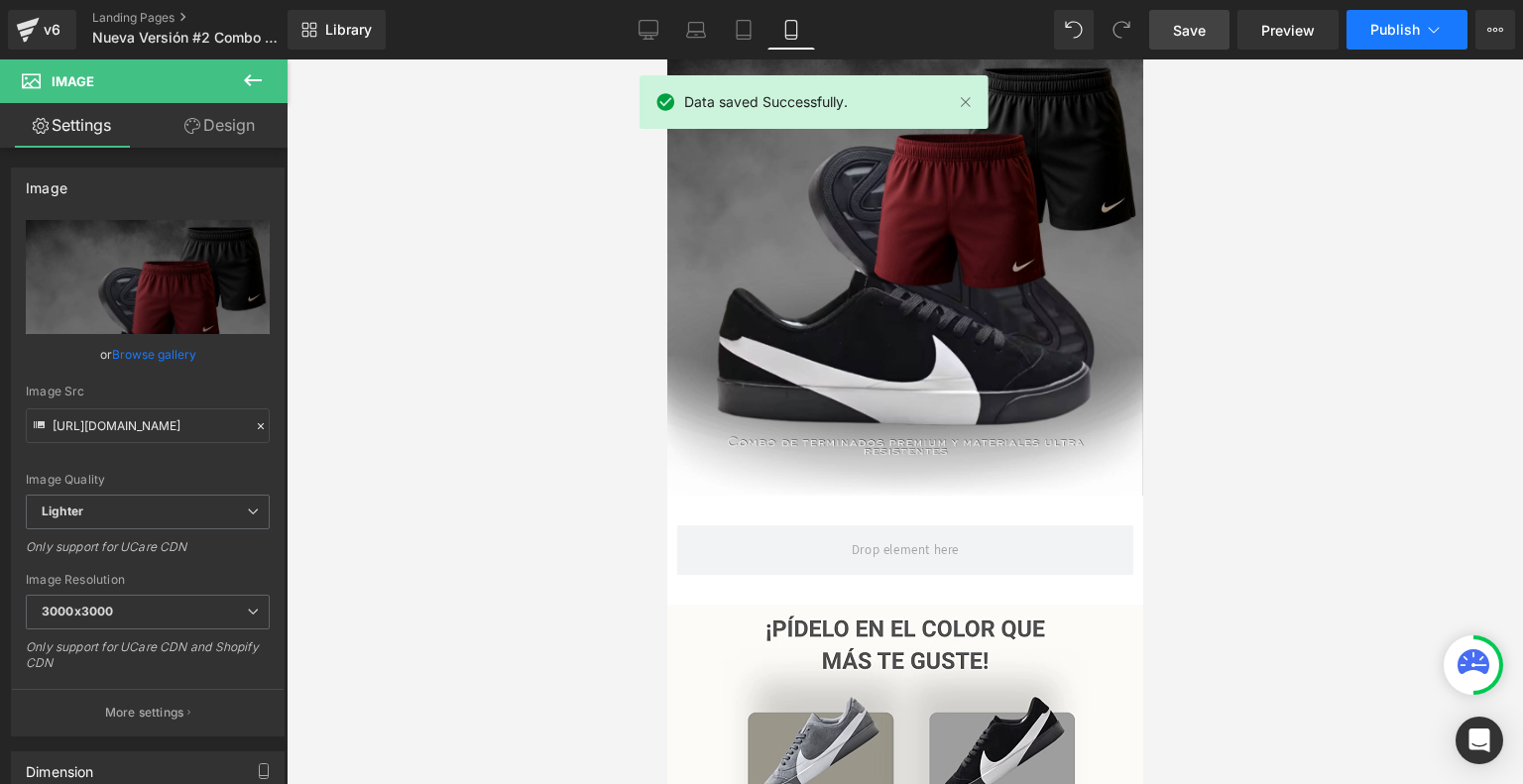 click on "Publish" at bounding box center [1395, 30] 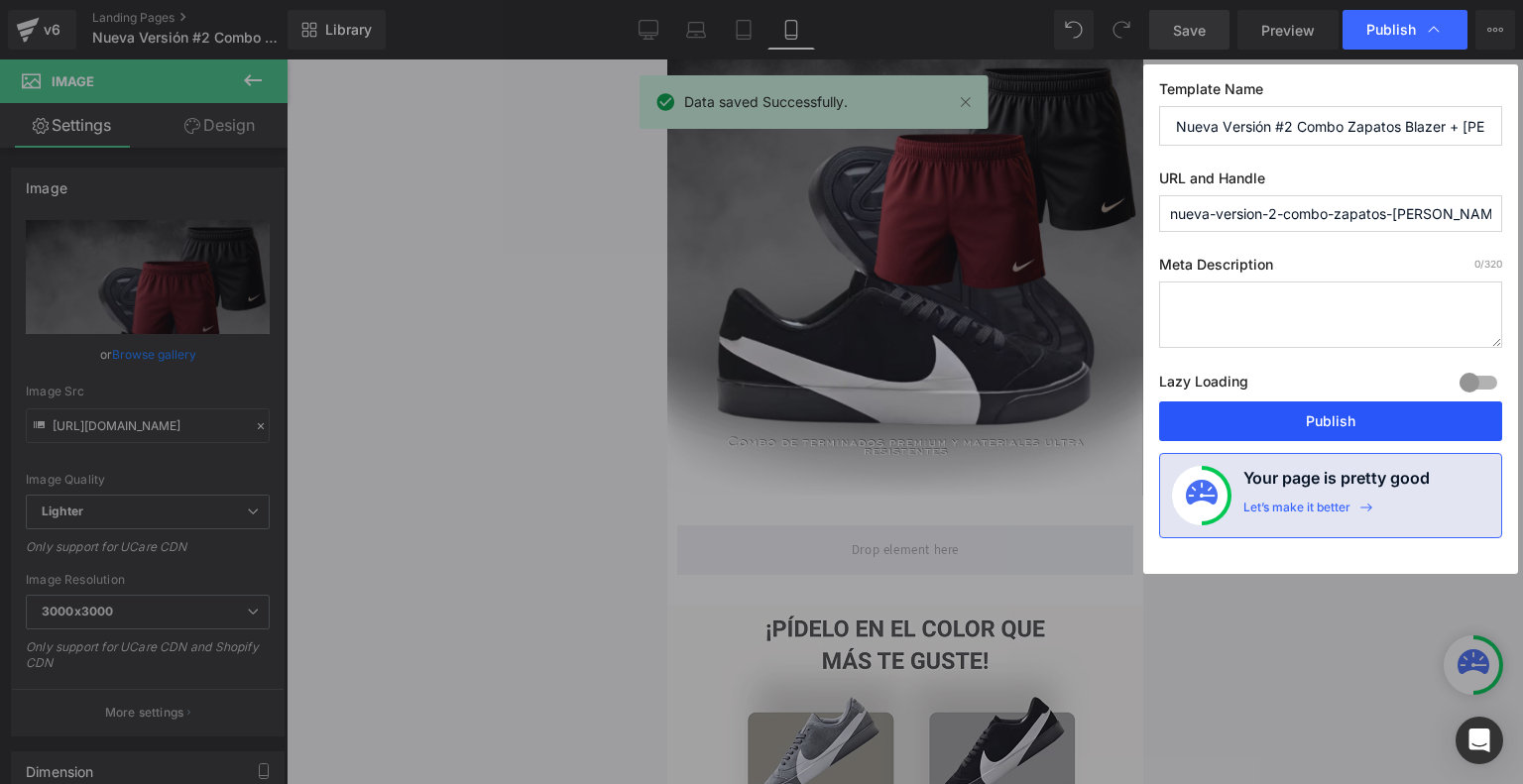 click on "Publish" at bounding box center (1331, 421) 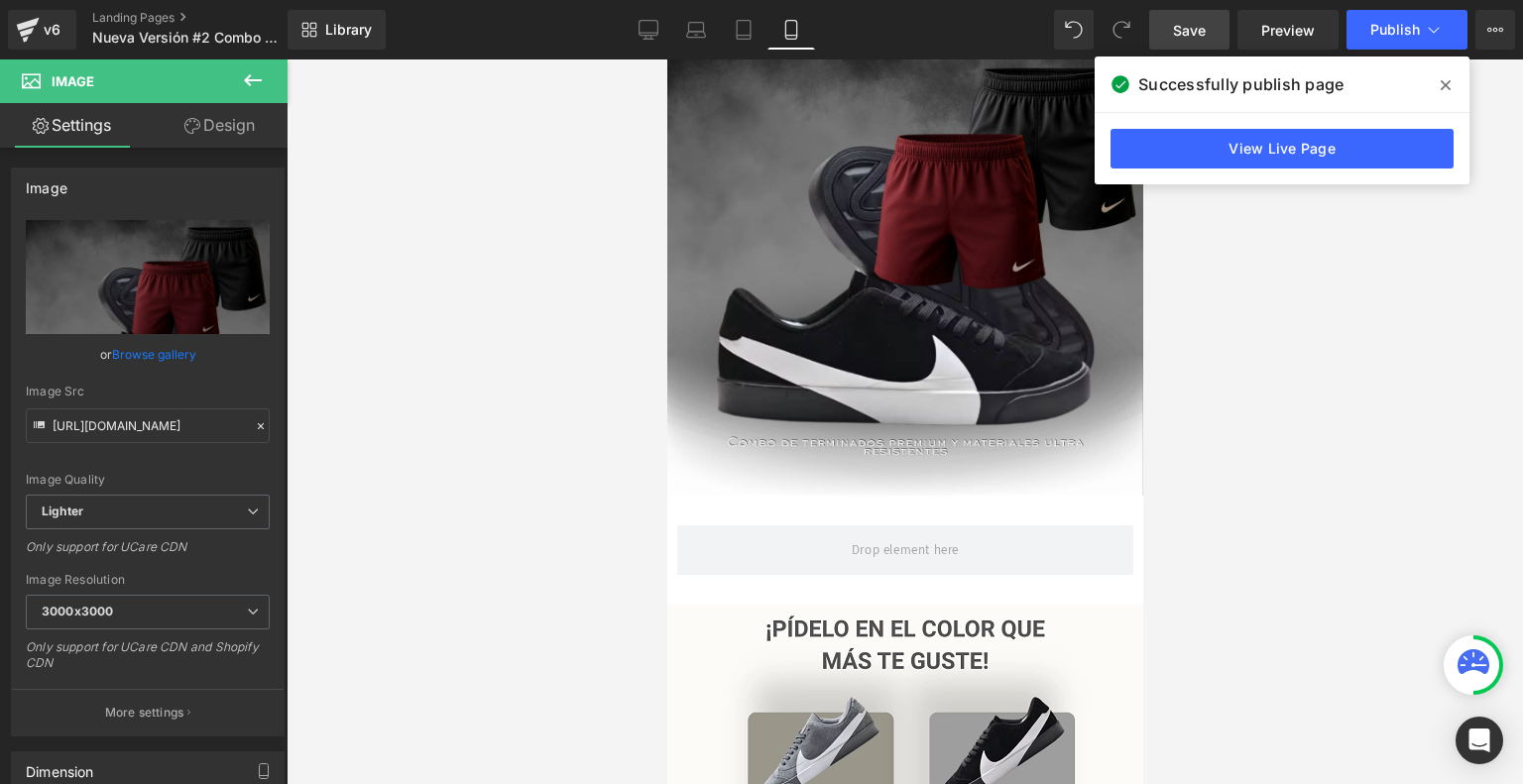click at bounding box center (904, 421) 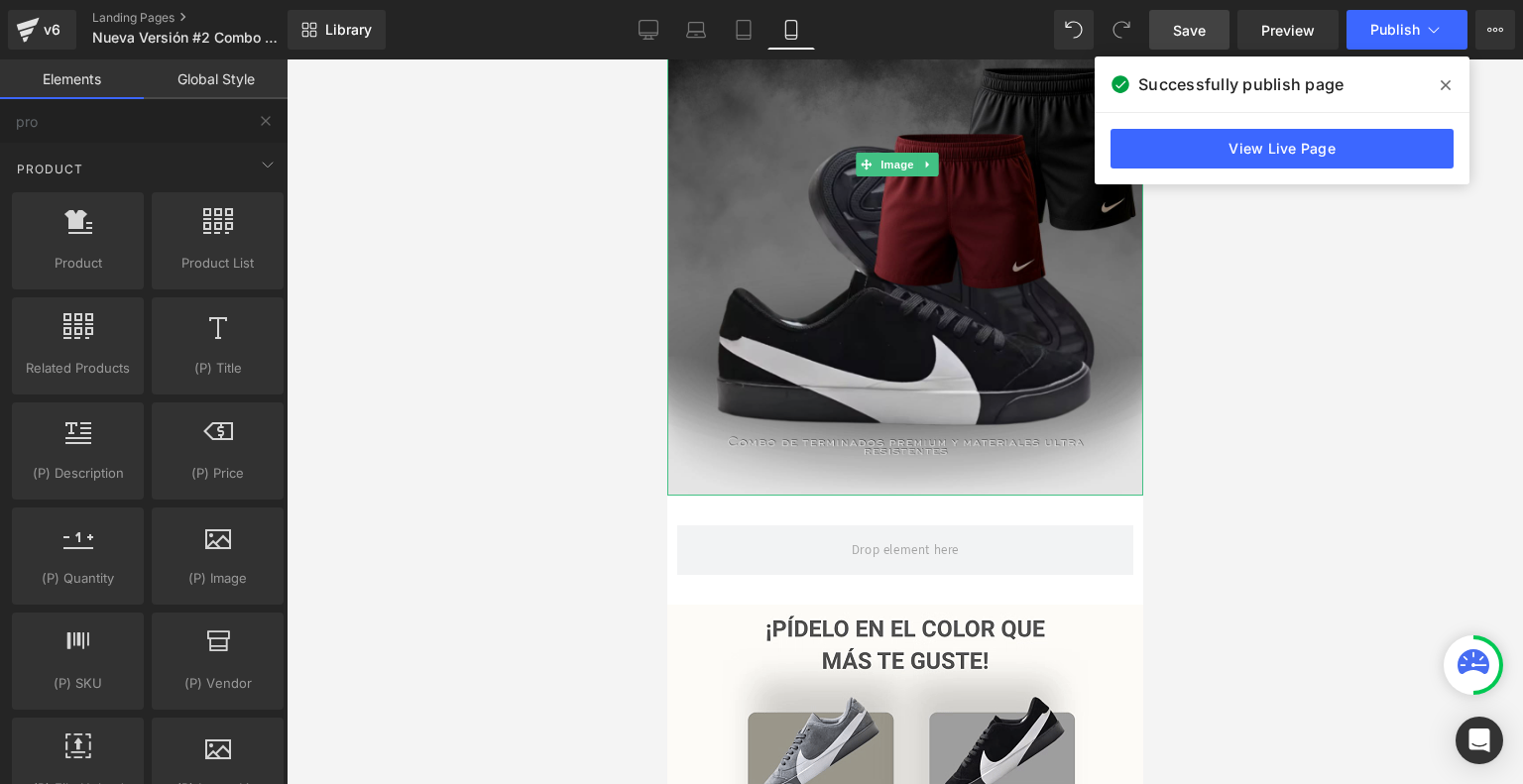 scroll, scrollTop: 0, scrollLeft: 0, axis: both 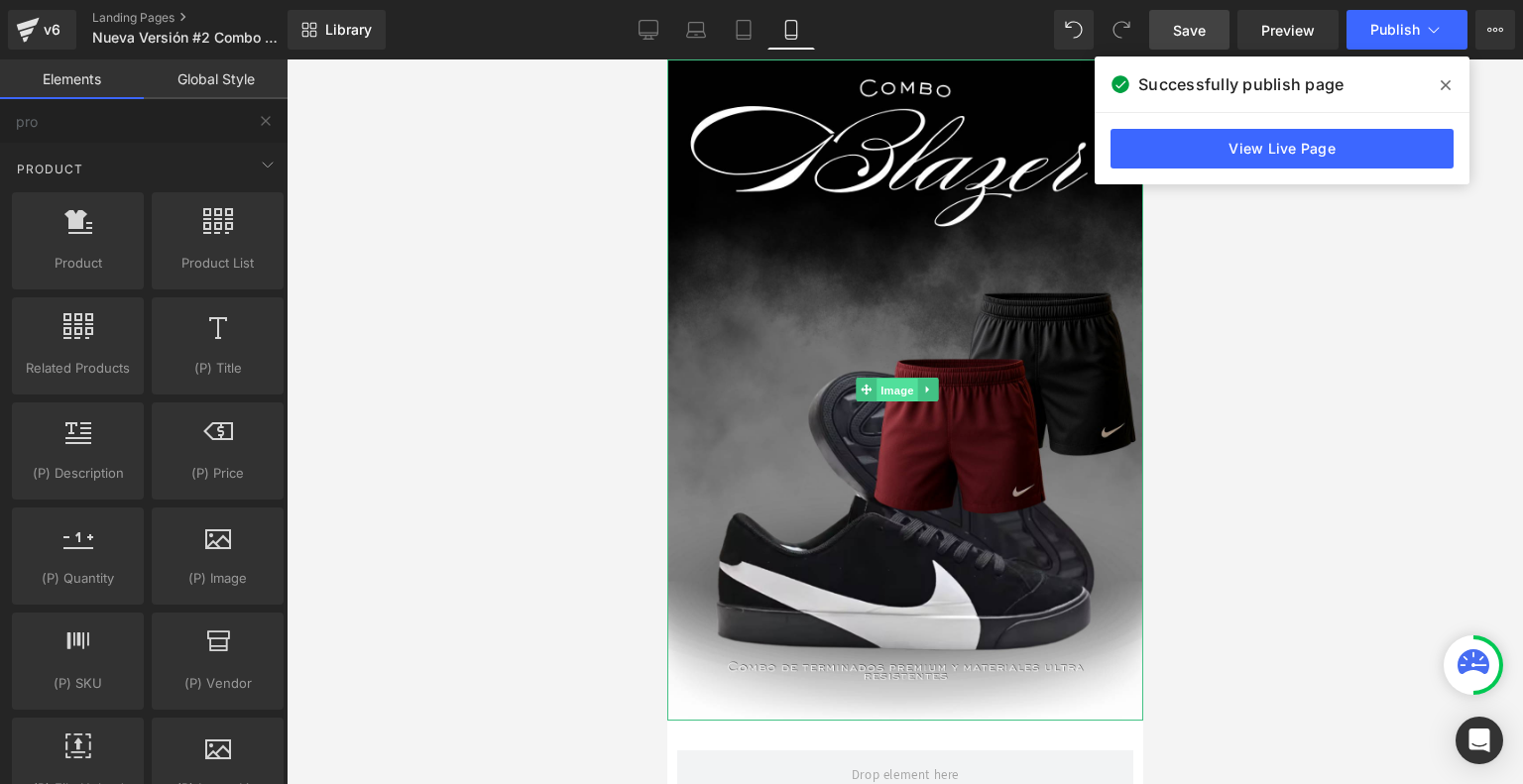 drag, startPoint x: 896, startPoint y: 378, endPoint x: 978, endPoint y: 395, distance: 83.74366 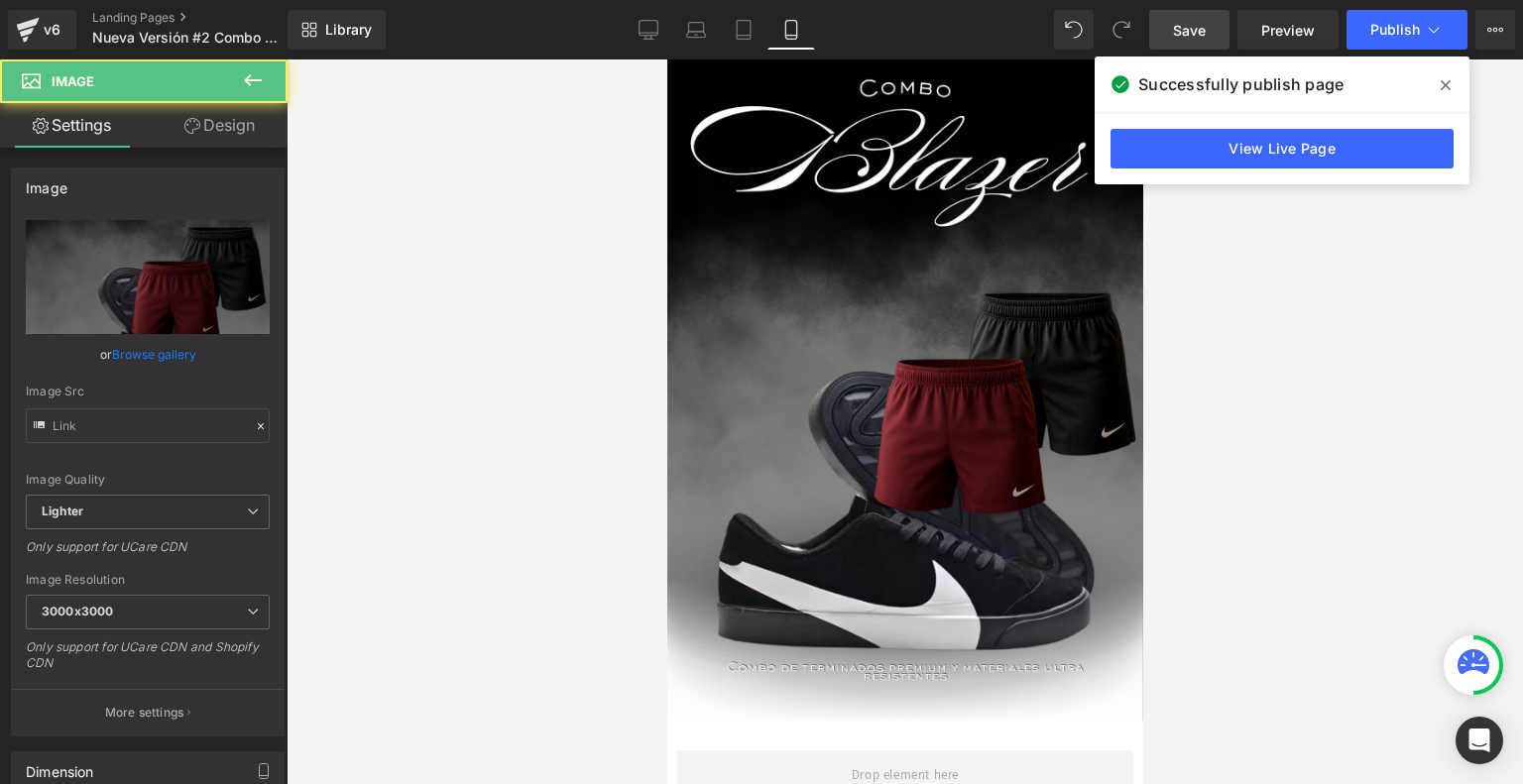 type on "[URL][DOMAIN_NAME]" 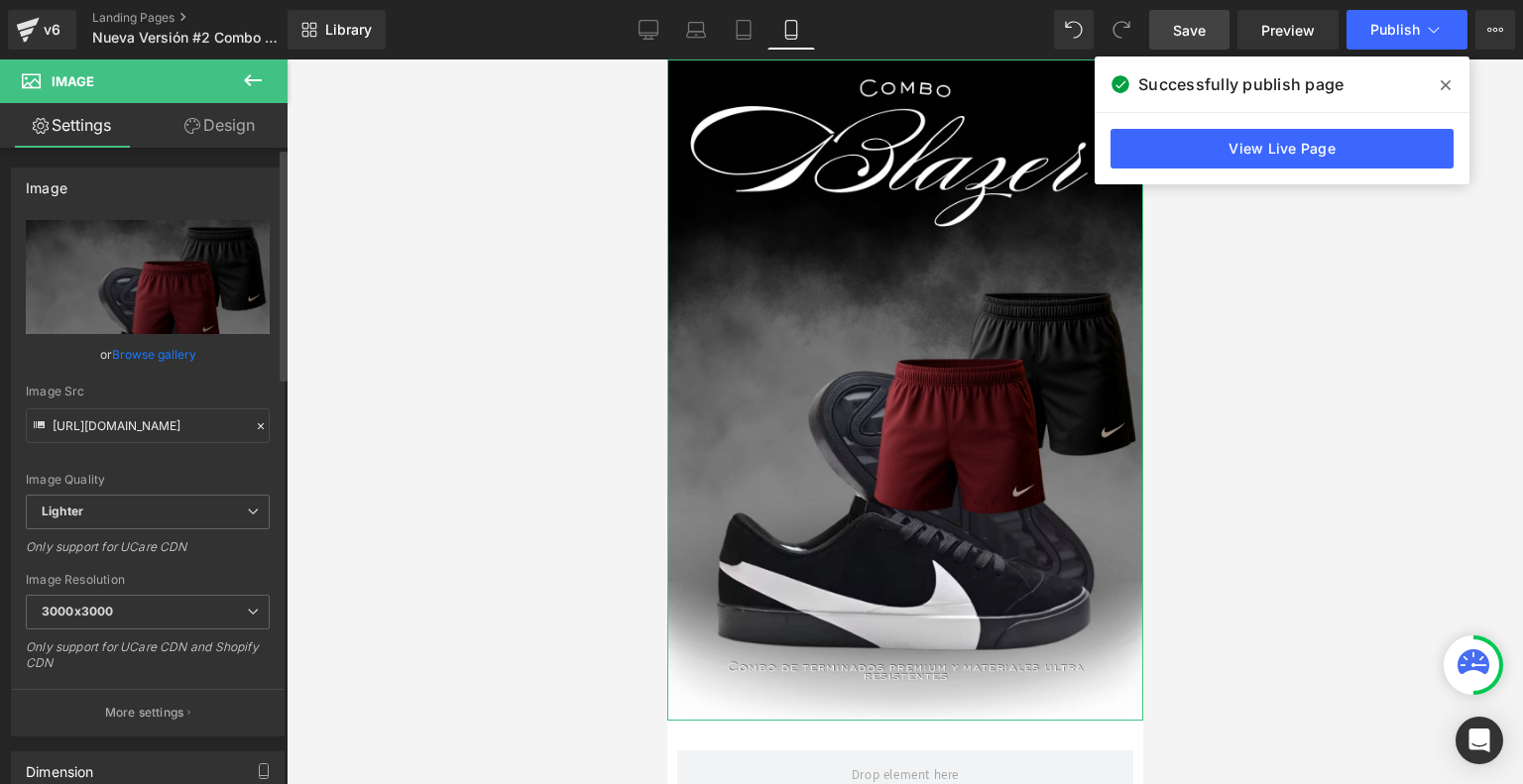 click on "Browse gallery" at bounding box center [154, 354] 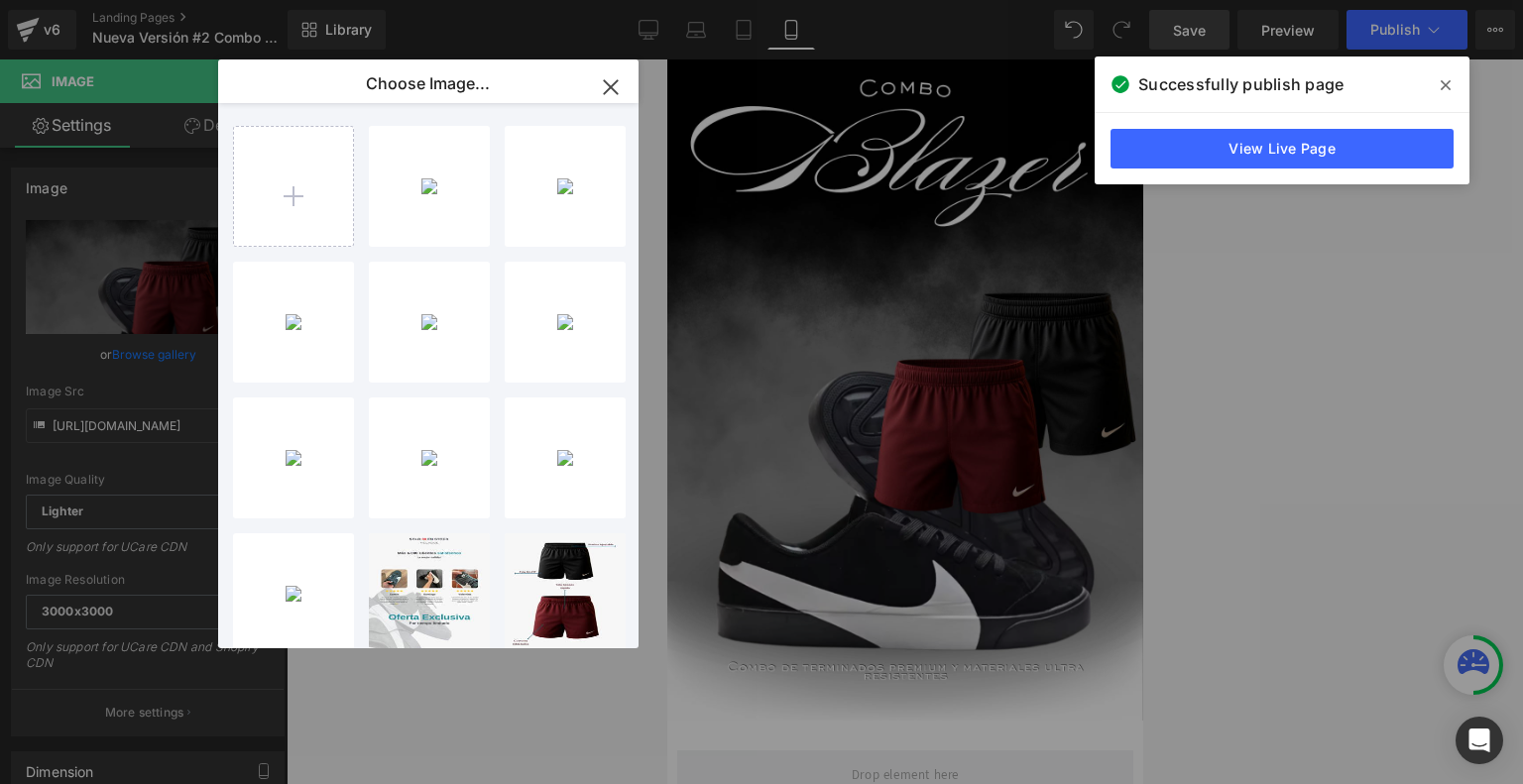 type on "C:\fakepath\Landing Blazer V IAN (10).png" 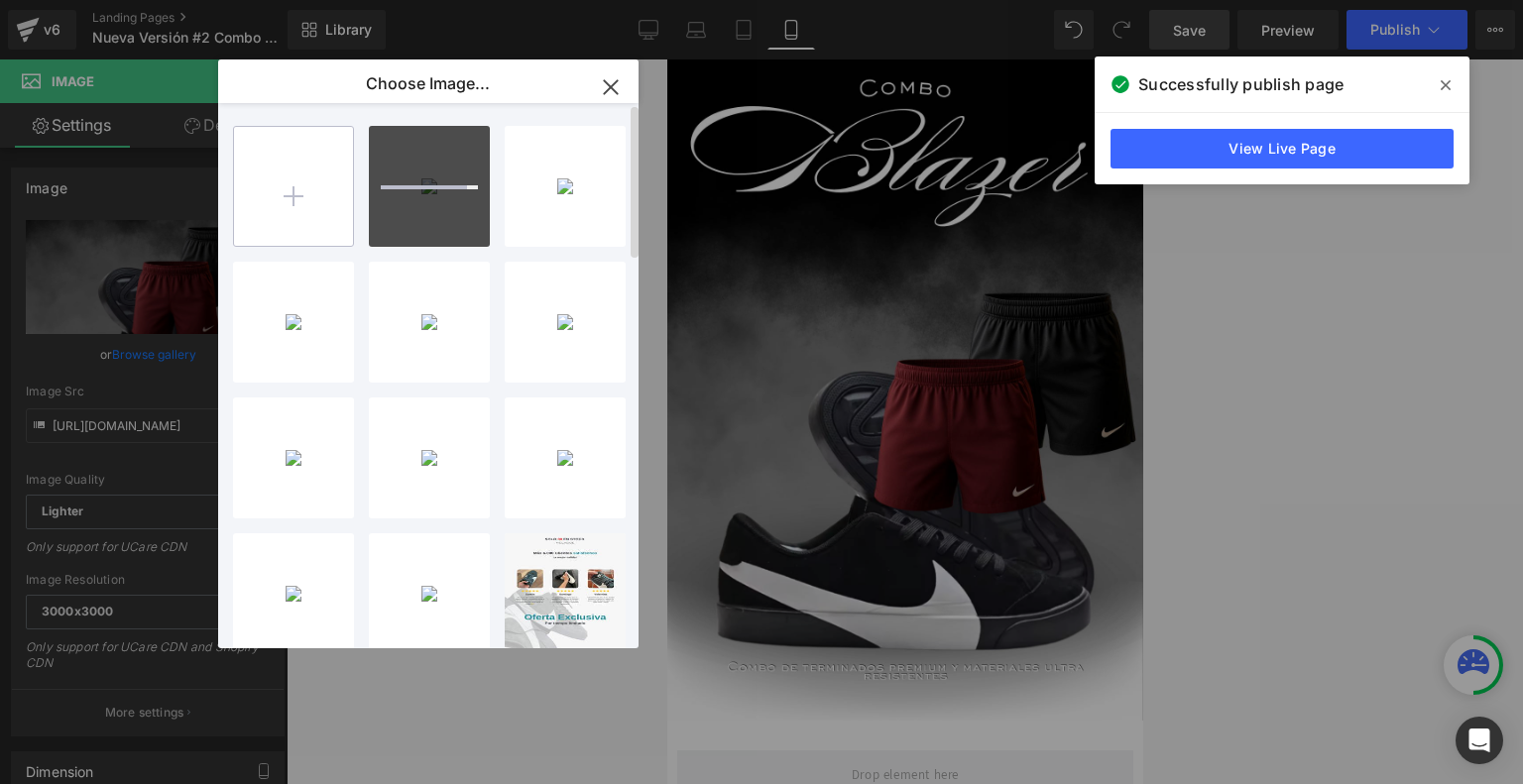 type 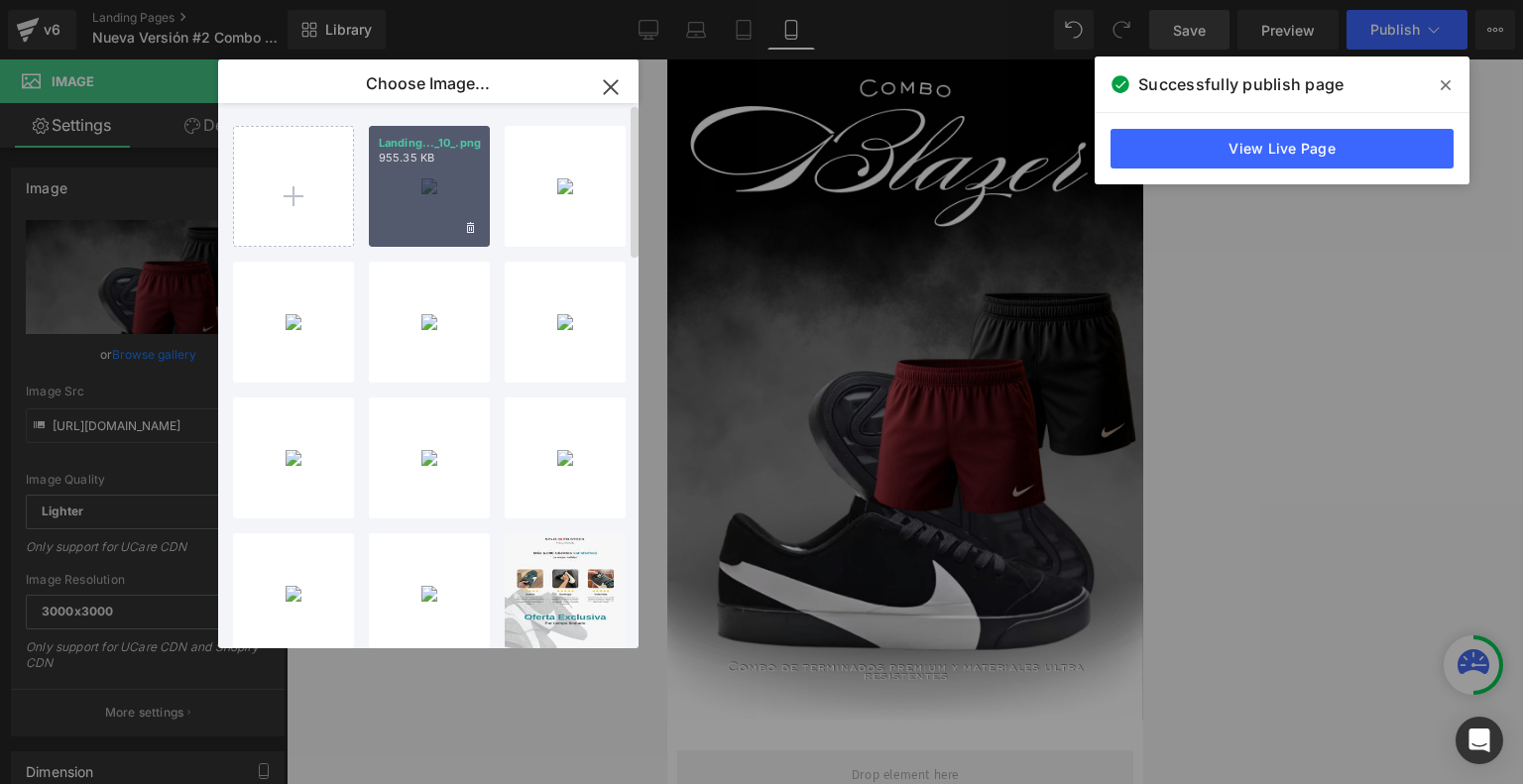 click on "955.35 KB" at bounding box center [429, 158] 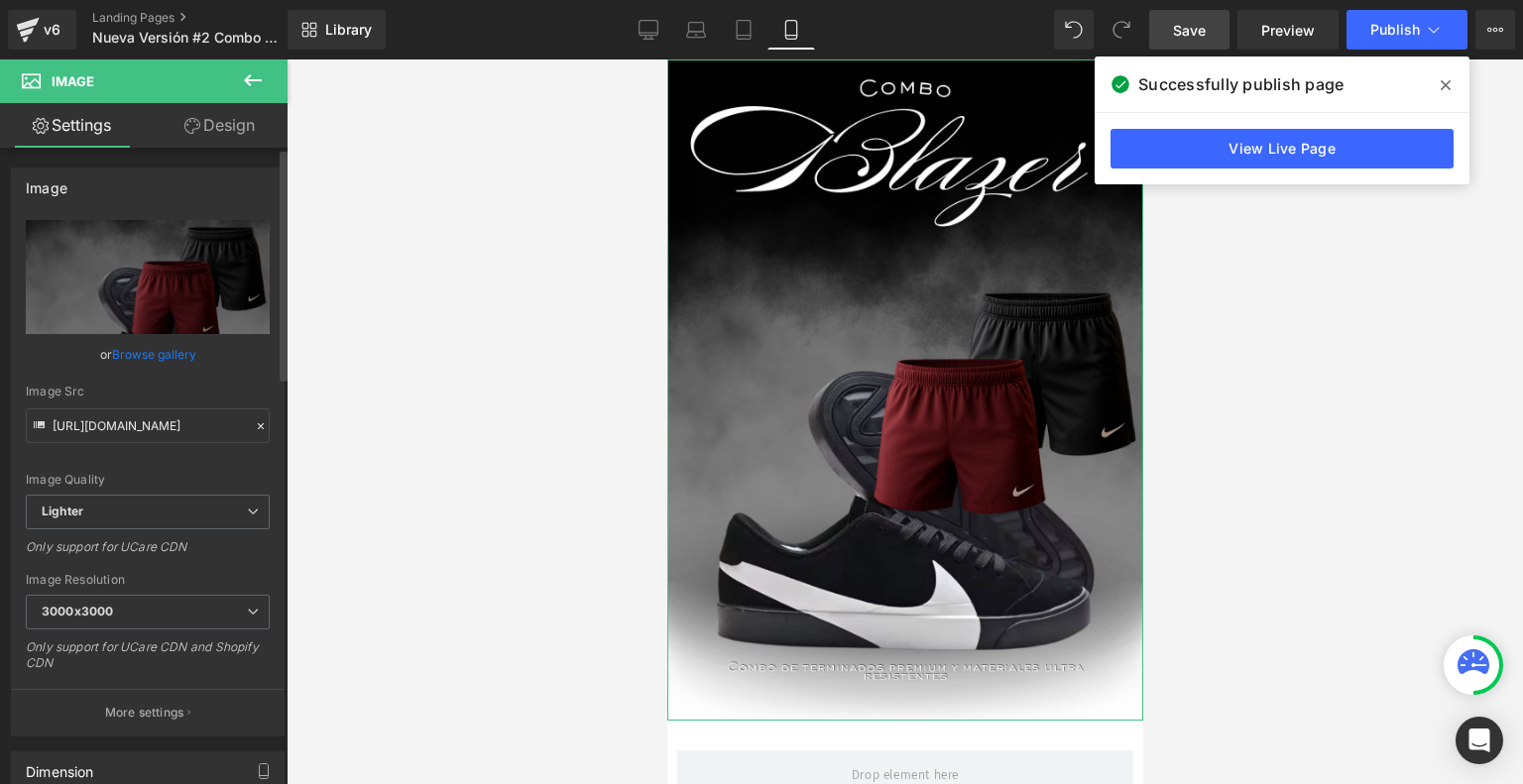 click on "Browse gallery" at bounding box center [154, 354] 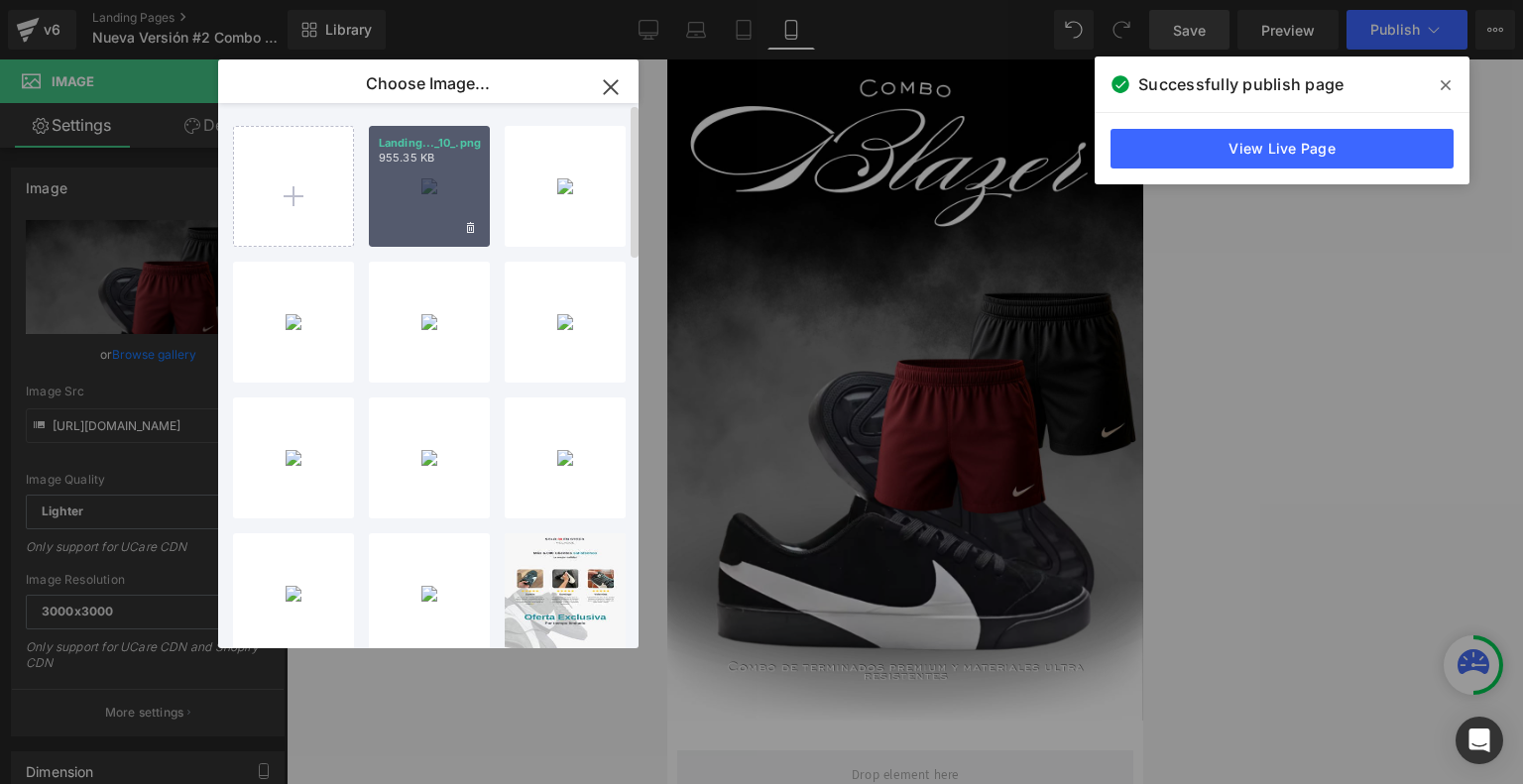 click on "Landing..._10_.png 955.35 KB" at bounding box center (429, 186) 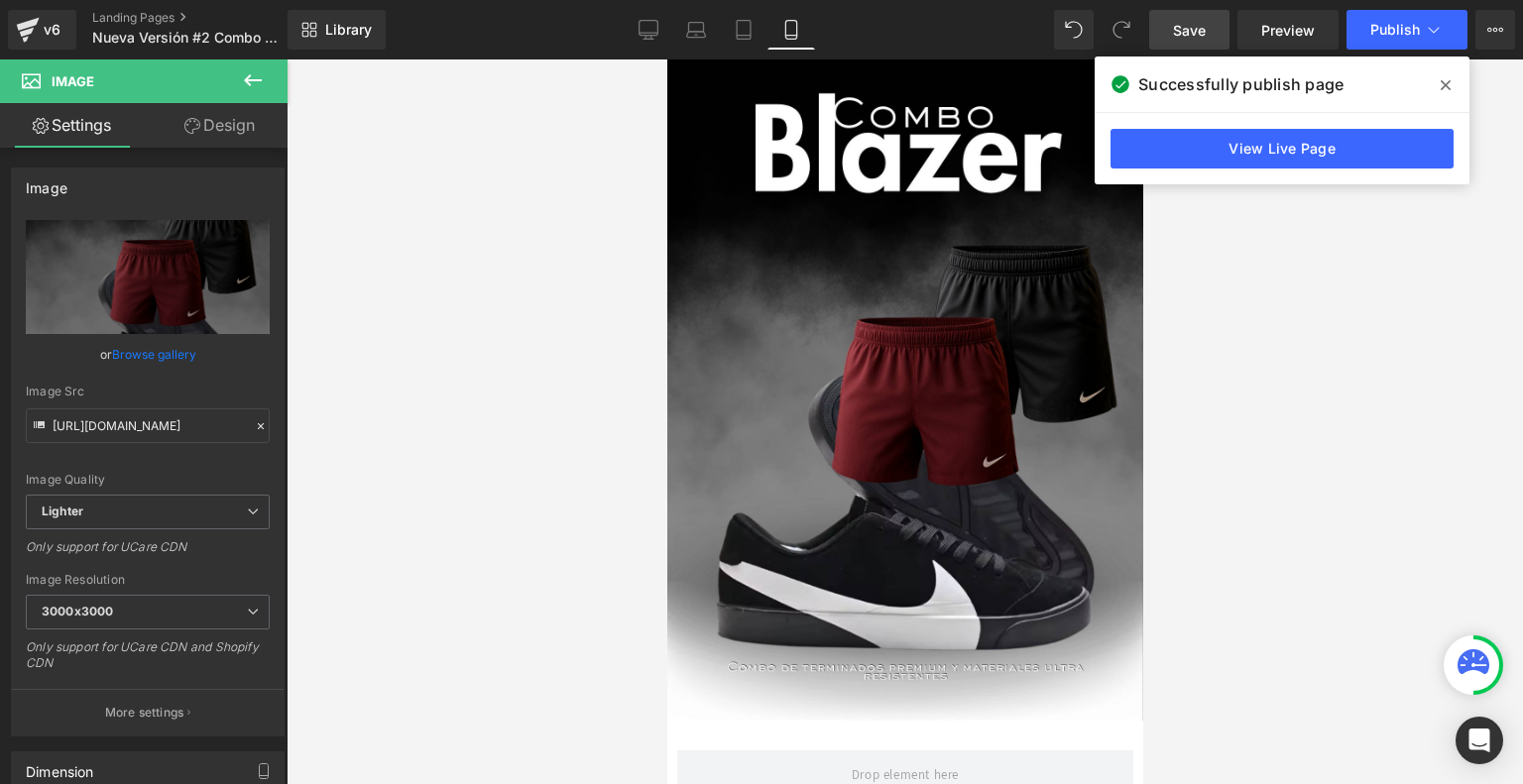 drag, startPoint x: 1442, startPoint y: 85, endPoint x: 1417, endPoint y: 103, distance: 30.805844 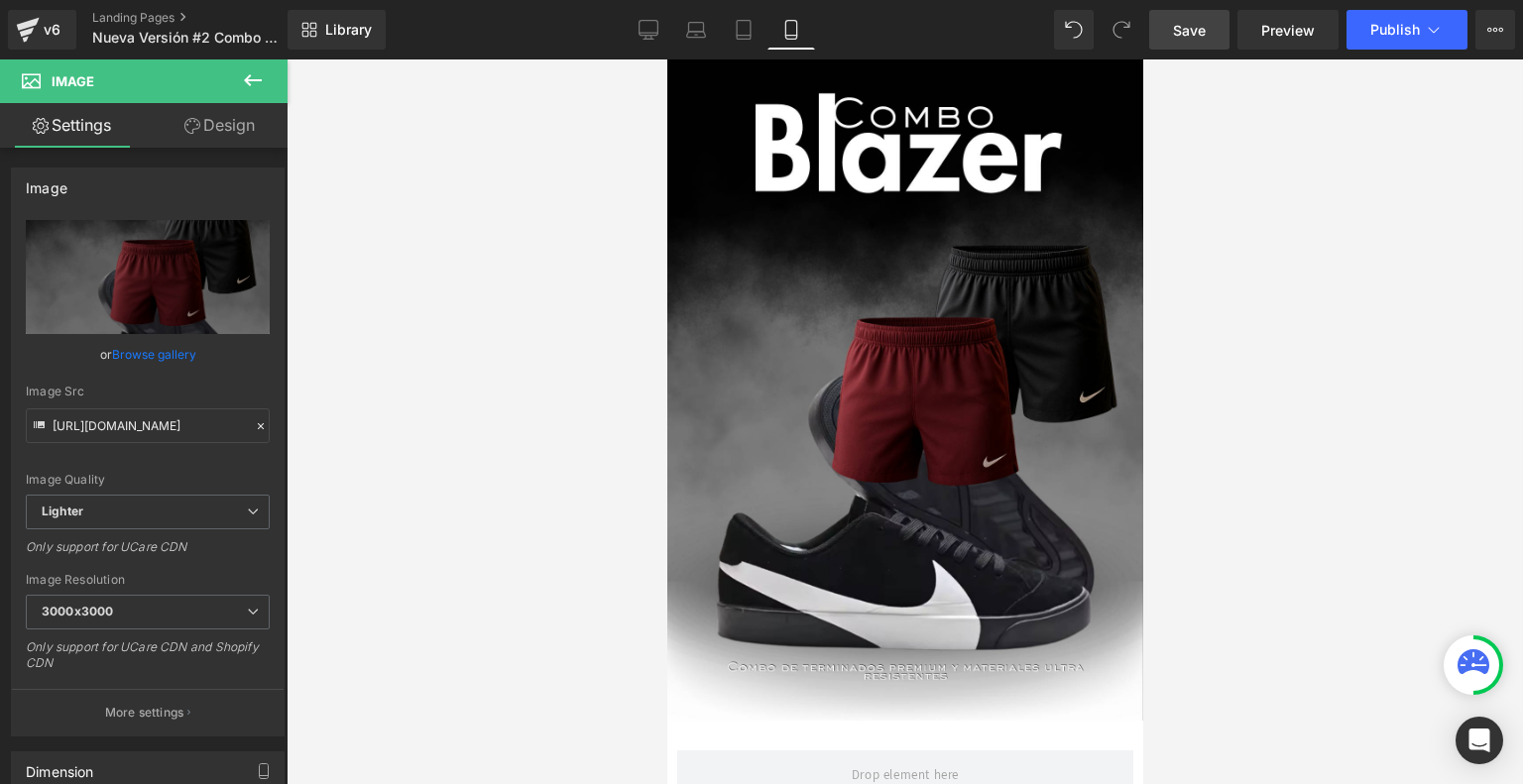 click on "Save" at bounding box center [1189, 30] 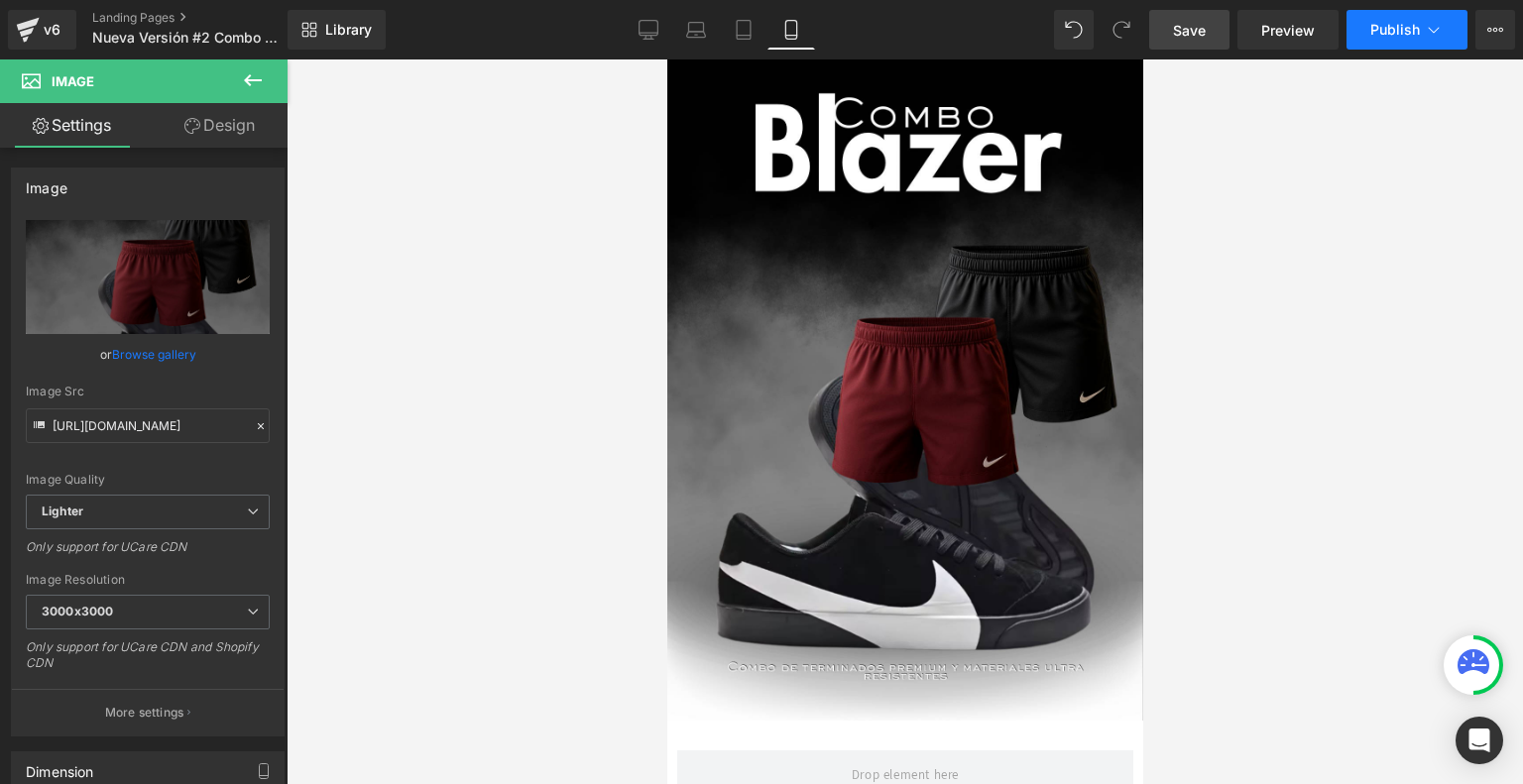 click on "Publish" at bounding box center (1407, 30) 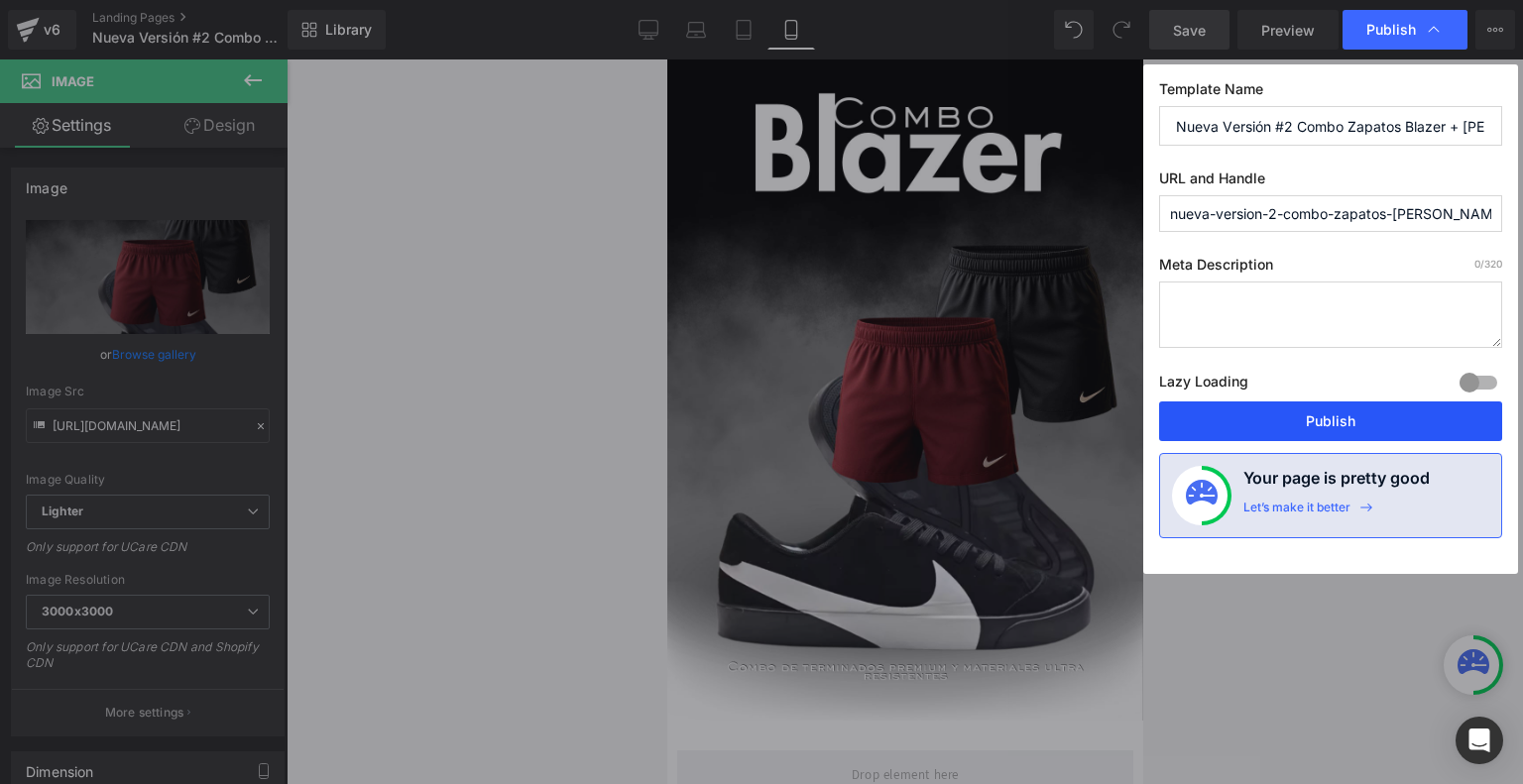 click on "Publish" at bounding box center [1331, 421] 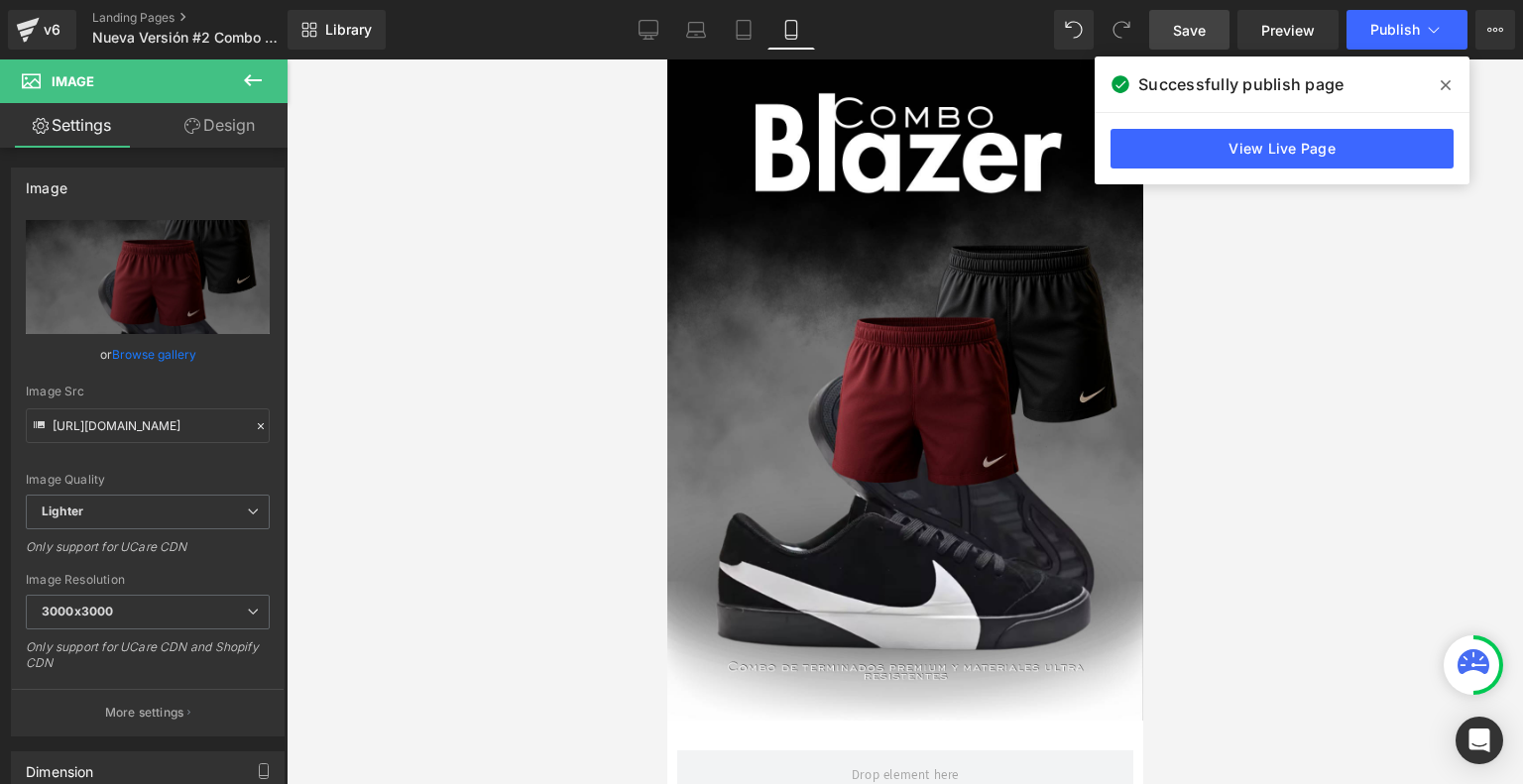 click 